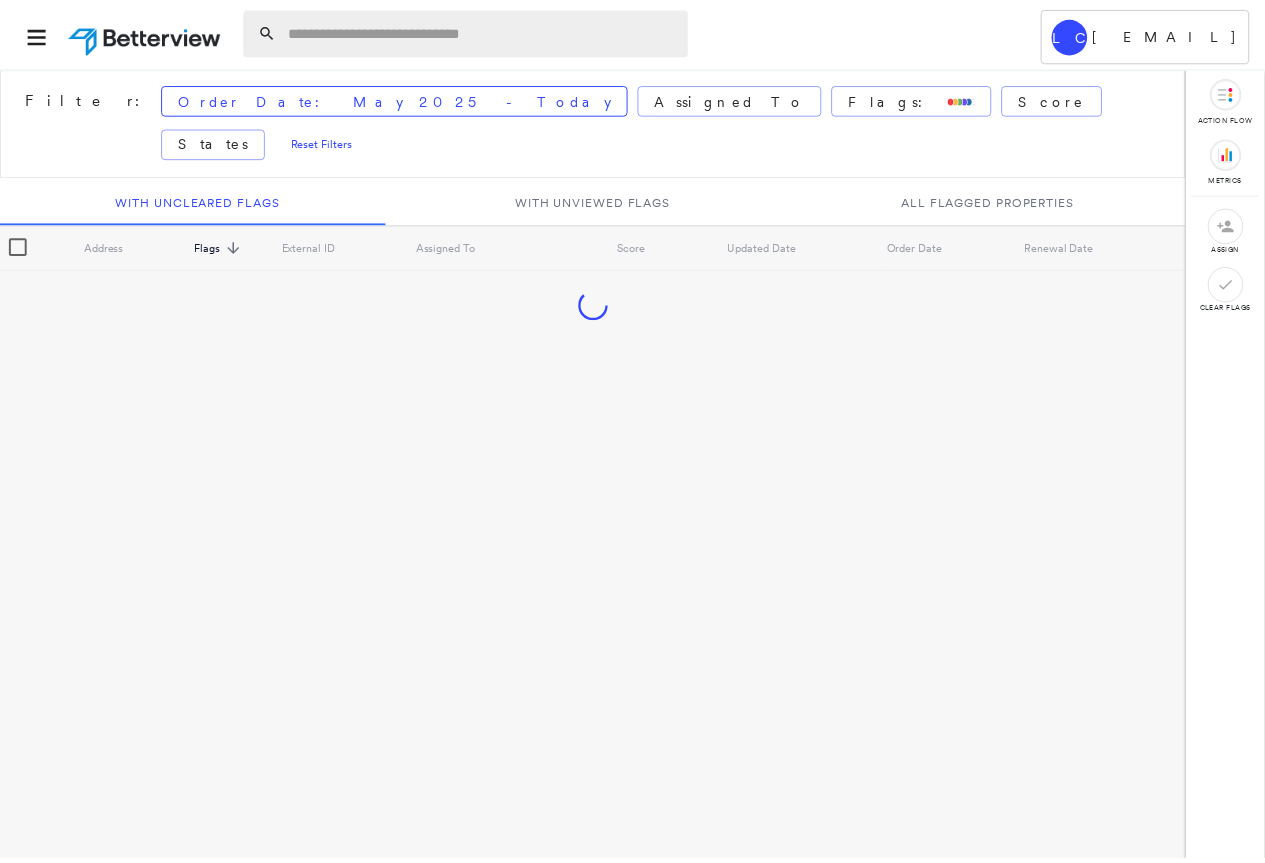 scroll, scrollTop: 0, scrollLeft: 0, axis: both 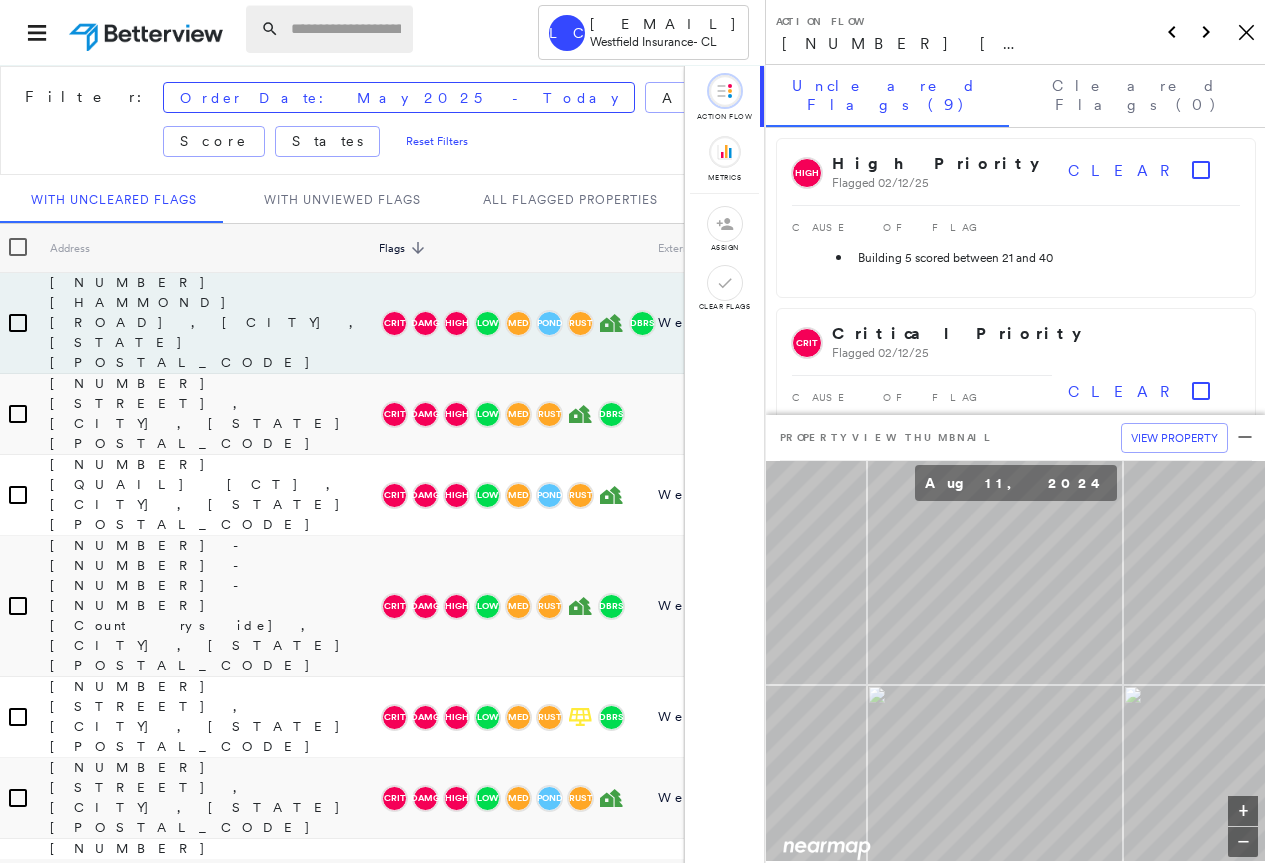 click at bounding box center [346, 29] 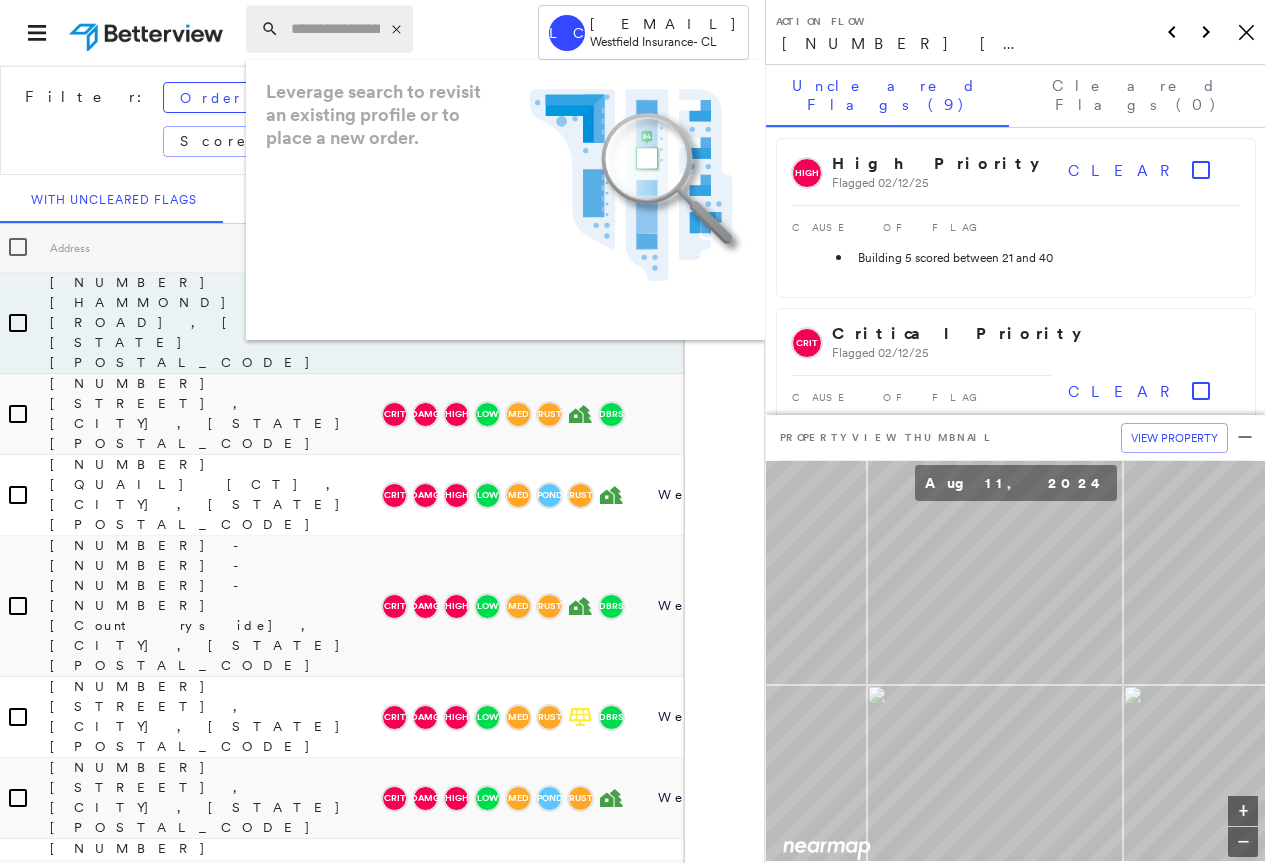 paste on "**********" 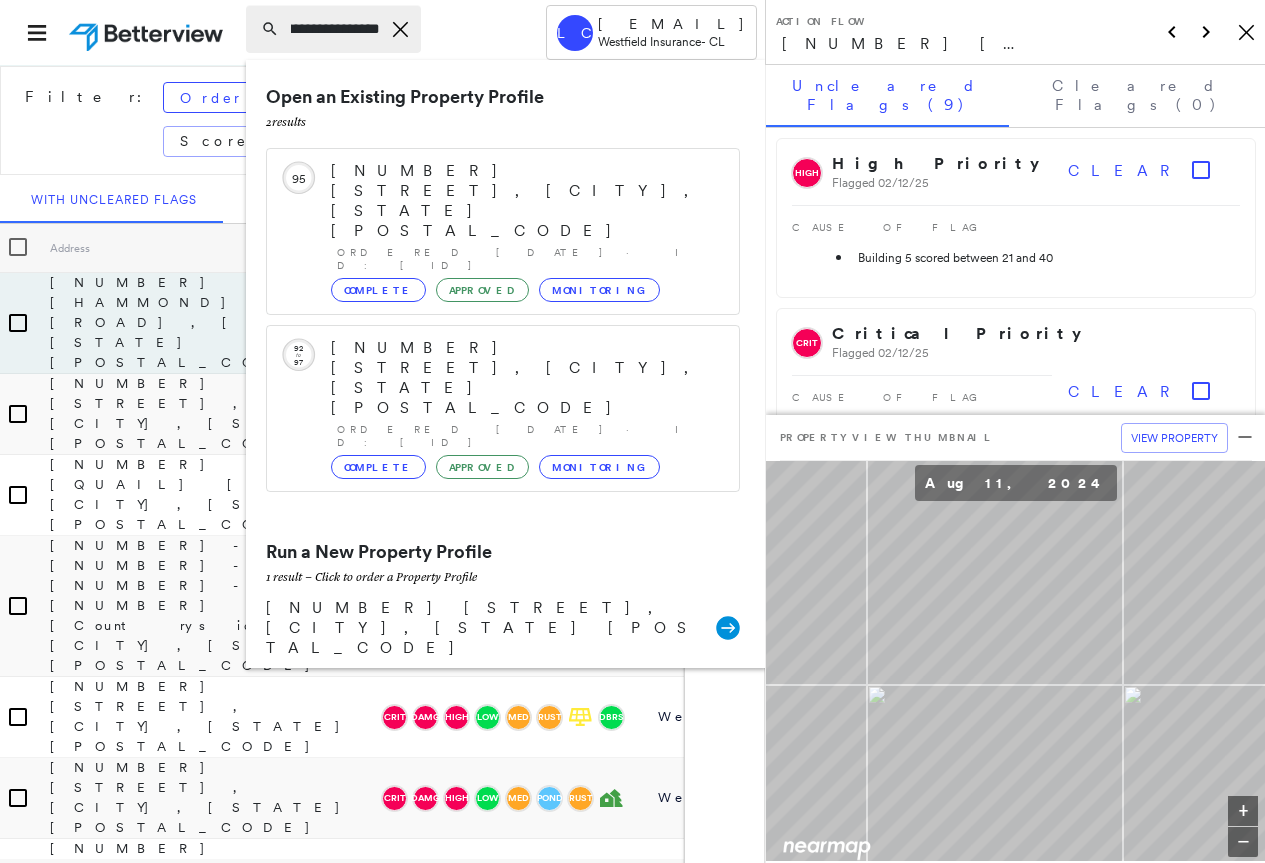 scroll, scrollTop: 0, scrollLeft: 138, axis: horizontal 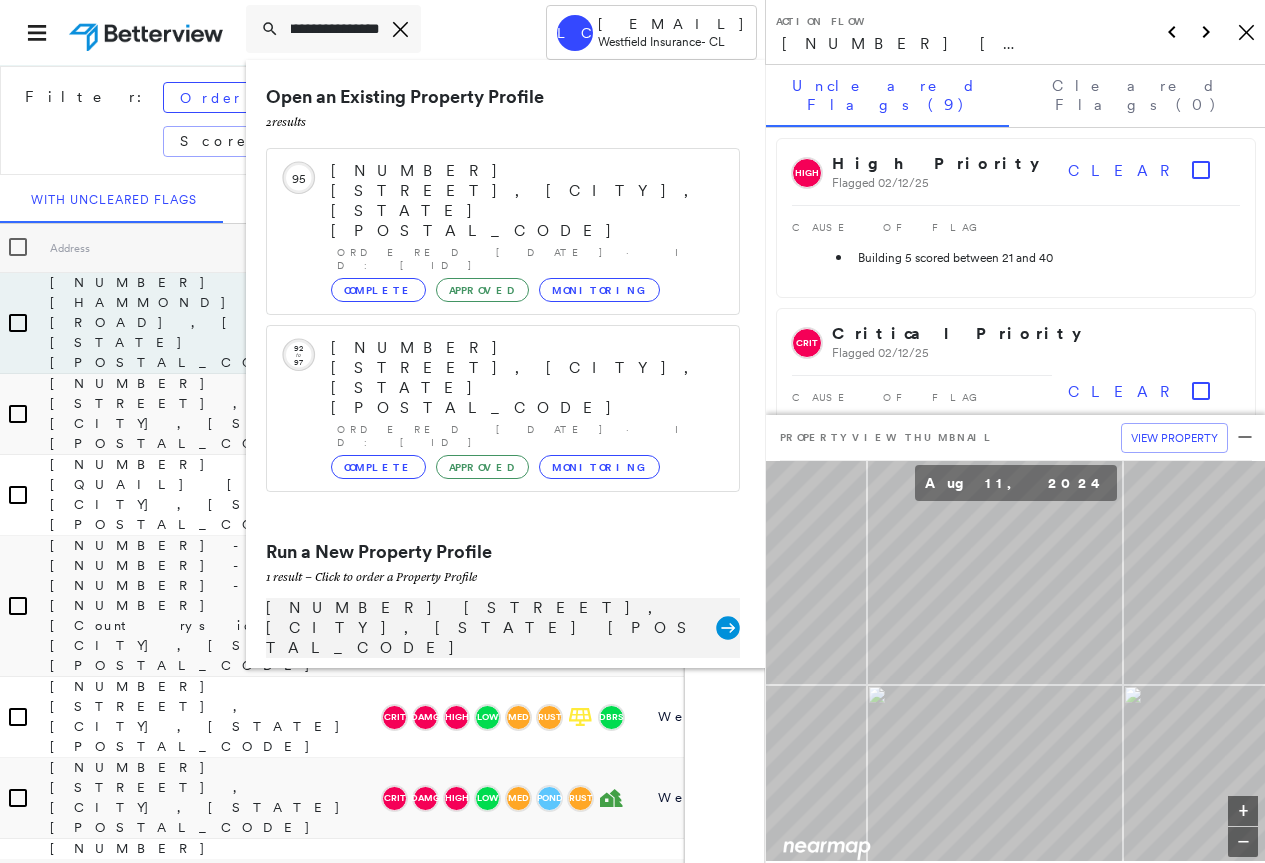 type on "**********" 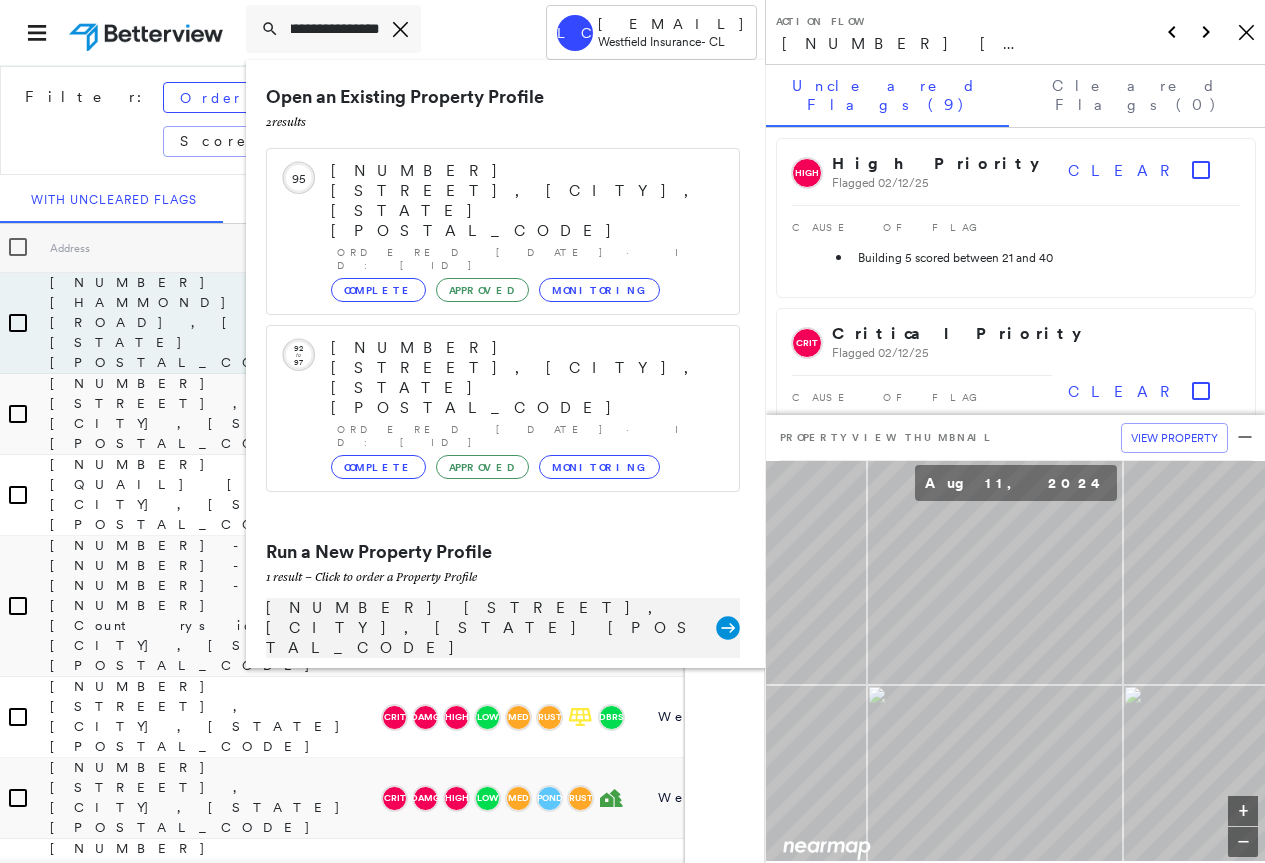 click on "[NUMBER] [STREET], [CITY], [STATE] [POSTAL_CODE]" at bounding box center (491, 628) 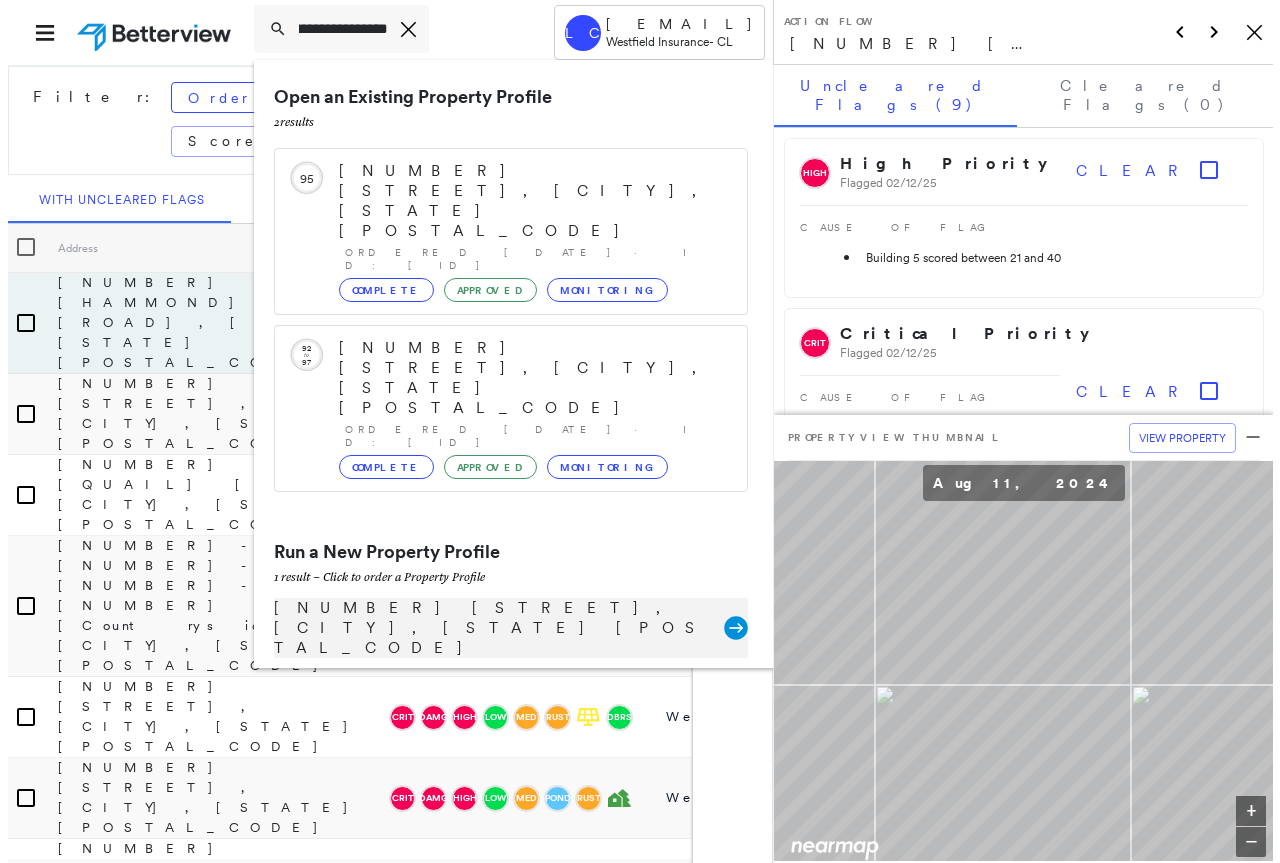 scroll, scrollTop: 0, scrollLeft: 0, axis: both 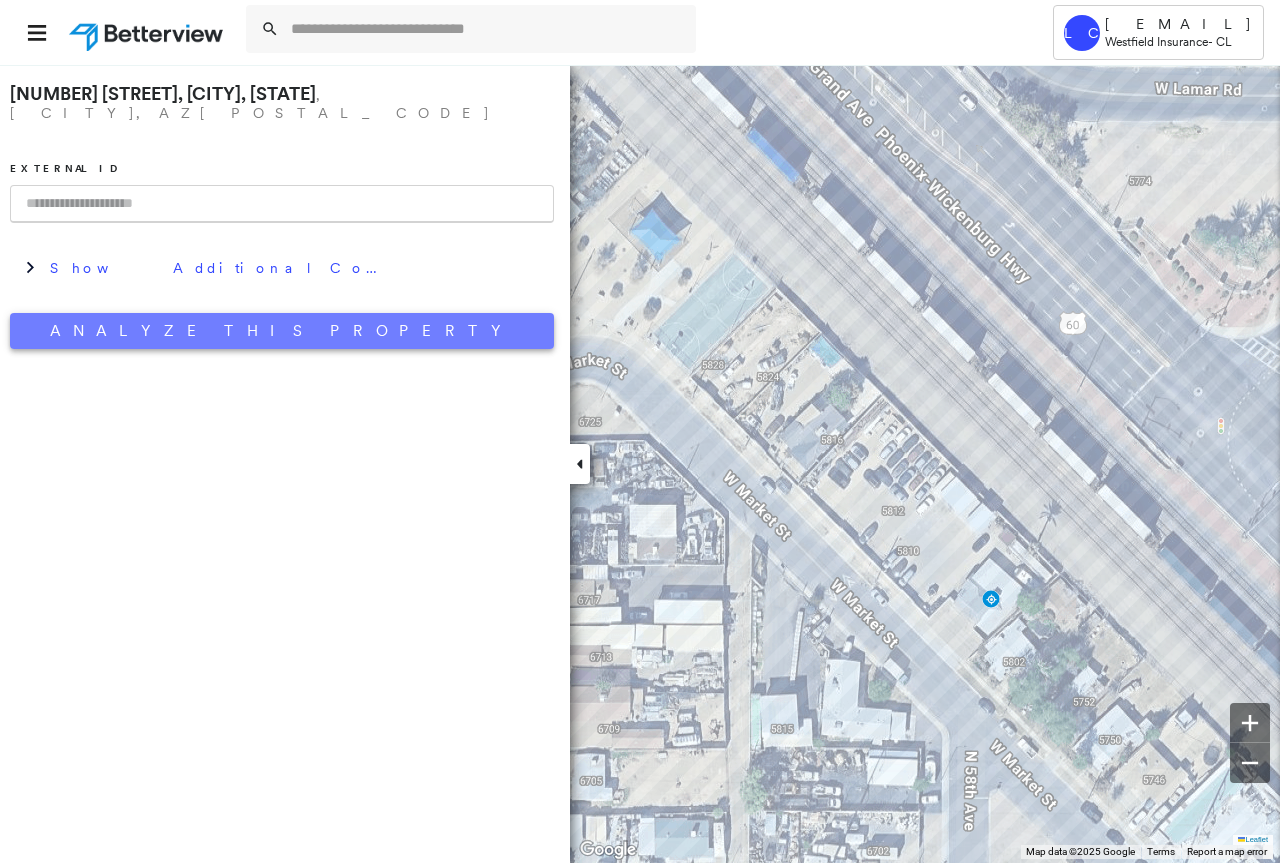 click on "Analyze This Property" at bounding box center (282, 331) 